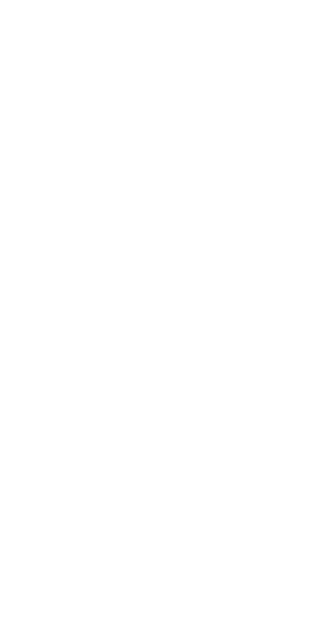 scroll, scrollTop: 0, scrollLeft: 0, axis: both 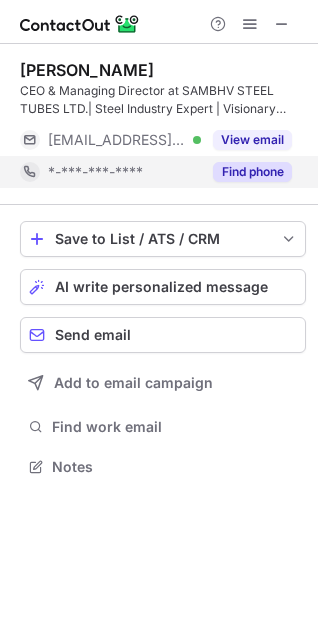 click on "Find phone" at bounding box center (252, 172) 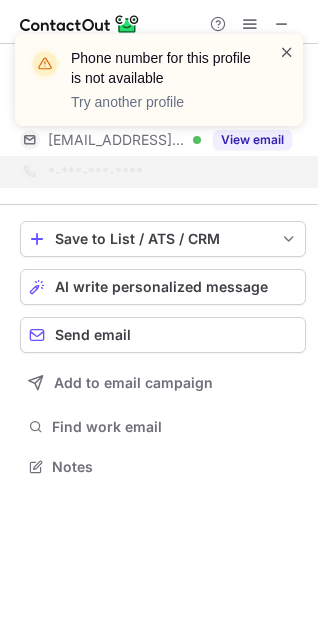 click at bounding box center (287, 52) 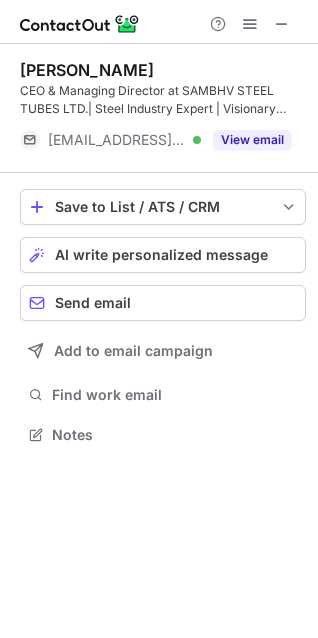 scroll, scrollTop: 421, scrollLeft: 318, axis: both 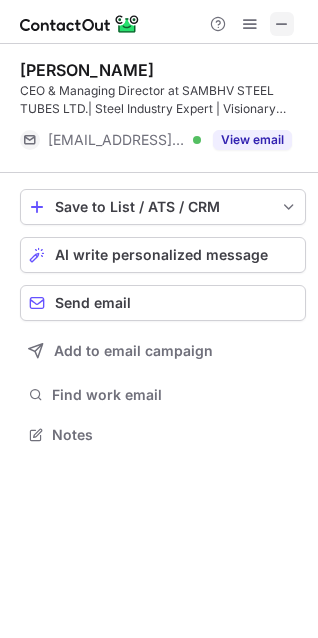 click at bounding box center (282, 24) 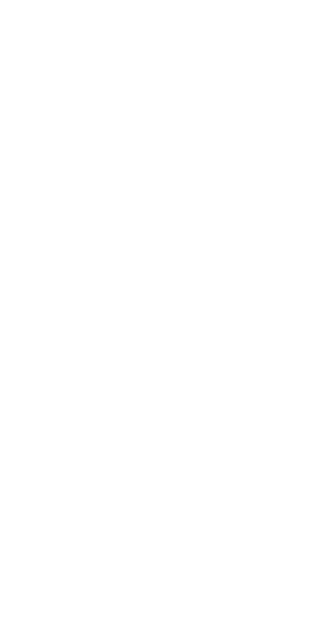 scroll, scrollTop: 0, scrollLeft: 0, axis: both 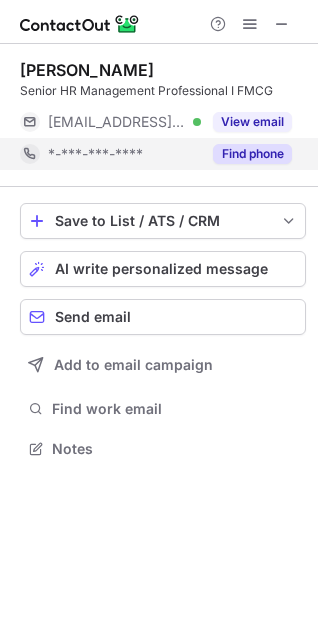click on "Find phone" at bounding box center [252, 154] 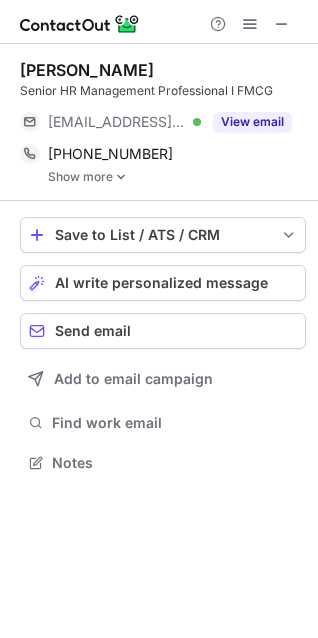 scroll, scrollTop: 10, scrollLeft: 10, axis: both 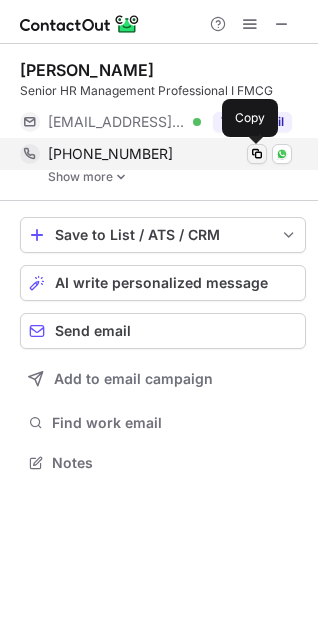 click at bounding box center (257, 154) 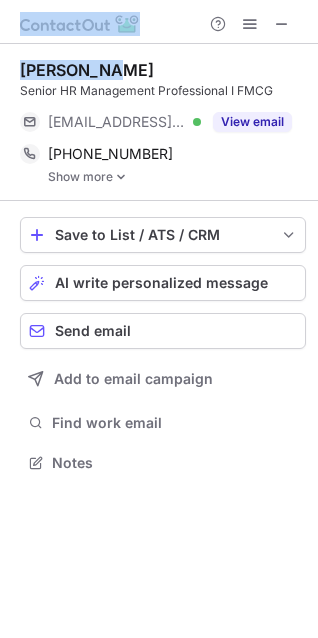 drag, startPoint x: 120, startPoint y: 63, endPoint x: -8, endPoint y: 67, distance: 128.06248 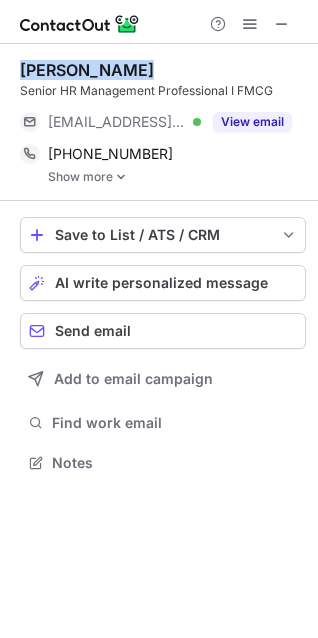 drag, startPoint x: 119, startPoint y: 69, endPoint x: 19, endPoint y: 69, distance: 100 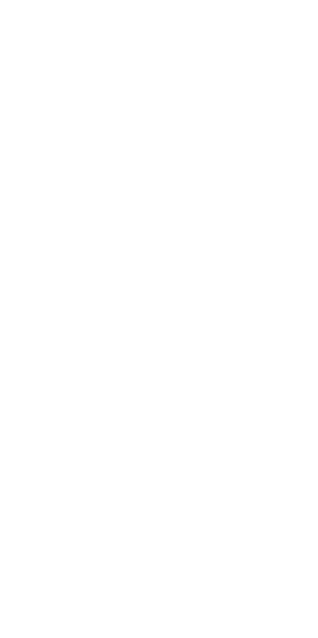 scroll, scrollTop: 0, scrollLeft: 0, axis: both 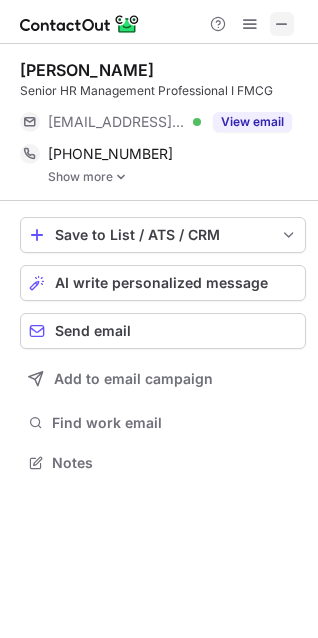 click at bounding box center [282, 24] 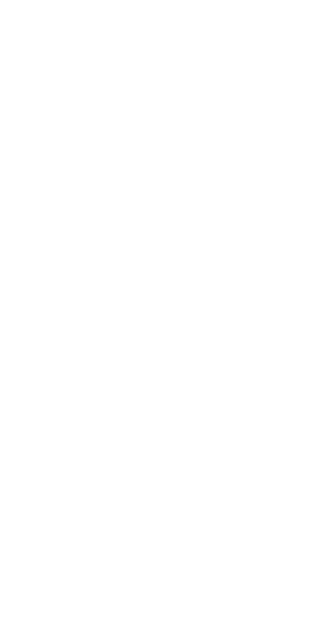 scroll, scrollTop: 0, scrollLeft: 0, axis: both 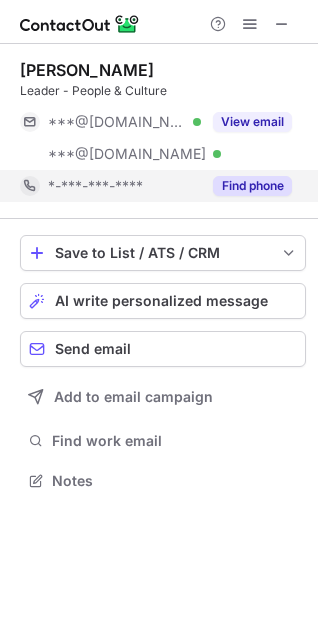 click on "Find phone" at bounding box center (252, 186) 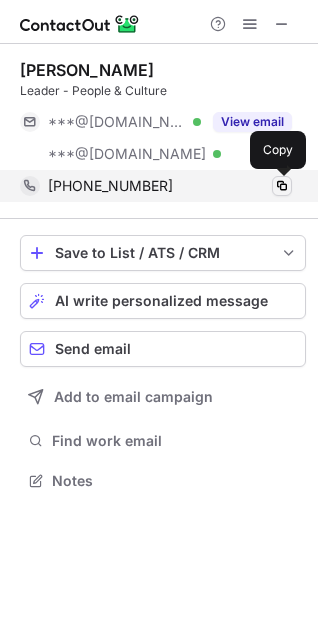 click at bounding box center [282, 186] 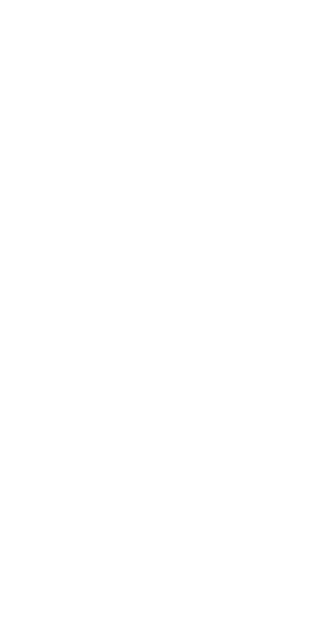 scroll, scrollTop: 0, scrollLeft: 0, axis: both 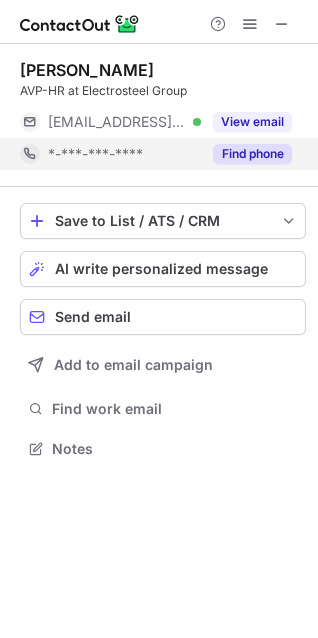 click on "Find phone" at bounding box center [252, 154] 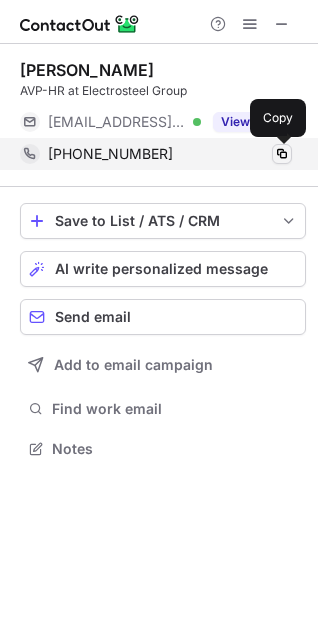 click at bounding box center [282, 154] 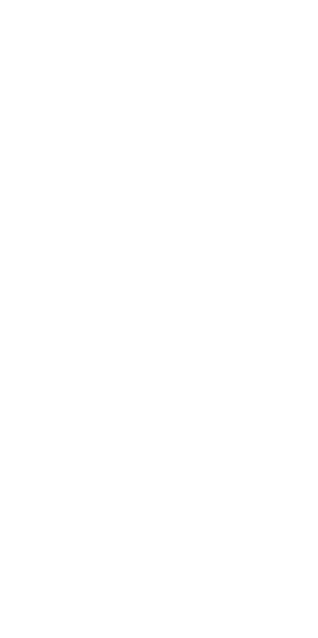 scroll, scrollTop: 0, scrollLeft: 0, axis: both 